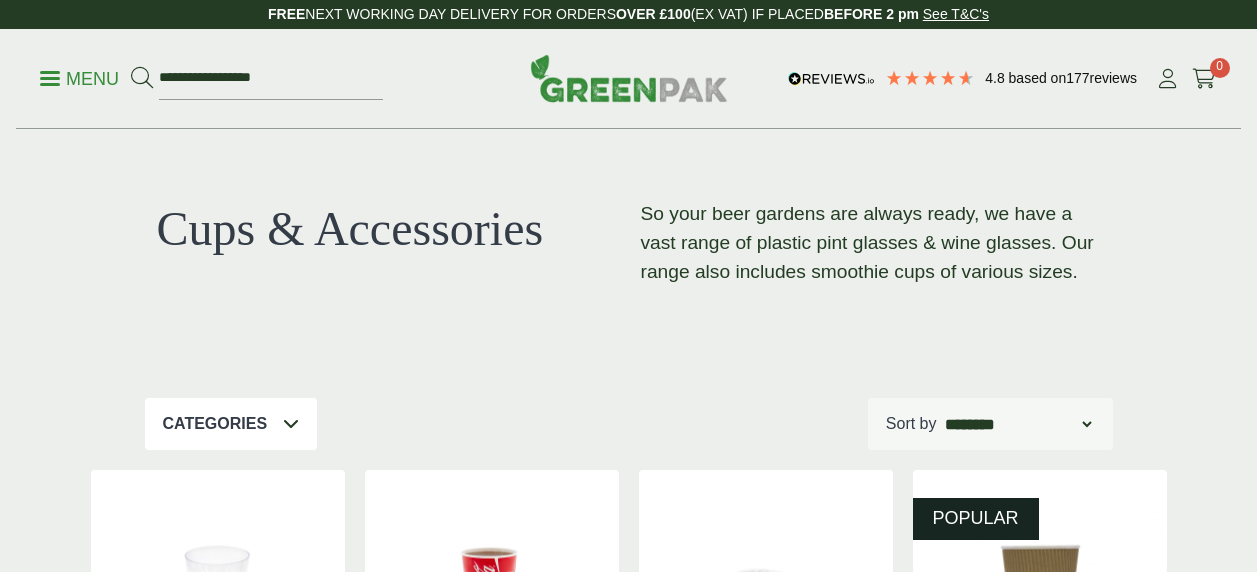 scroll, scrollTop: 0, scrollLeft: 0, axis: both 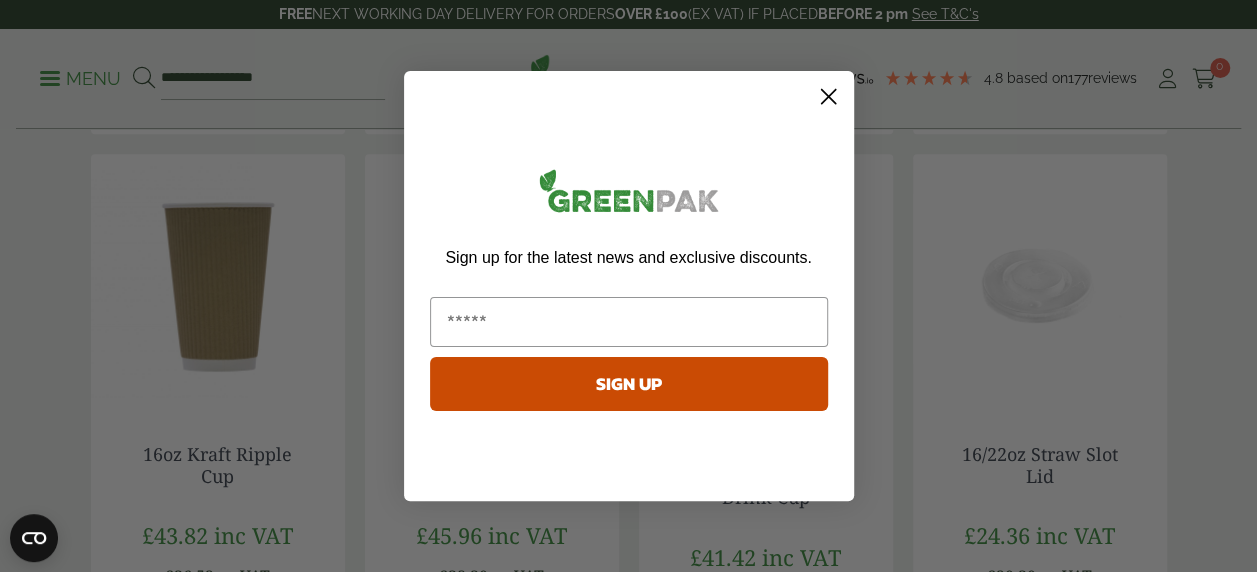 click 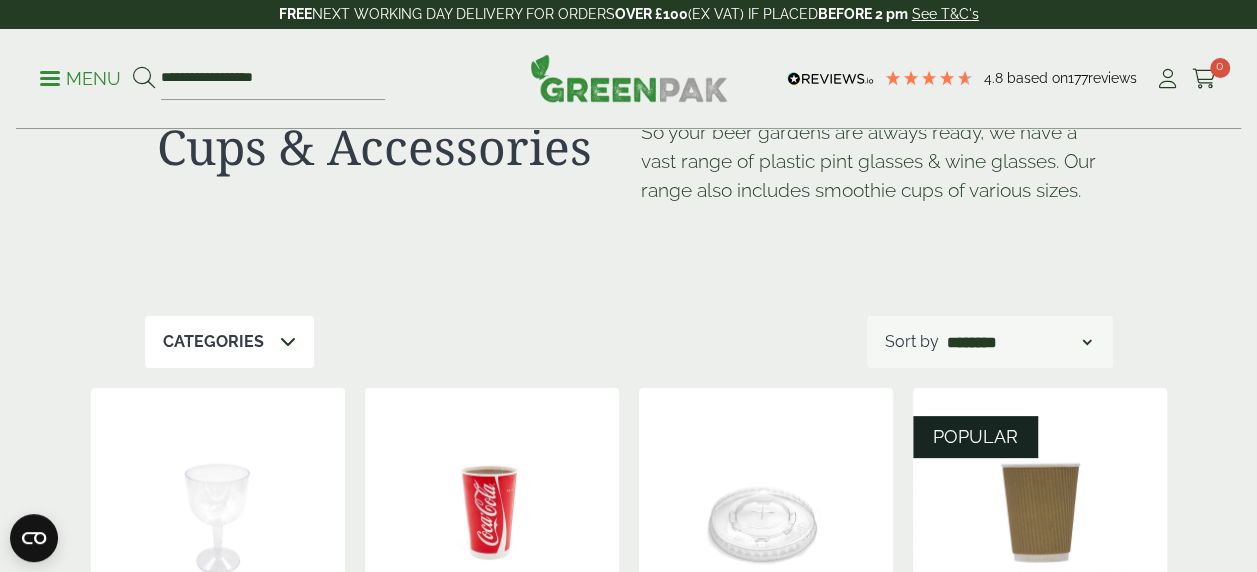 scroll, scrollTop: 0, scrollLeft: 0, axis: both 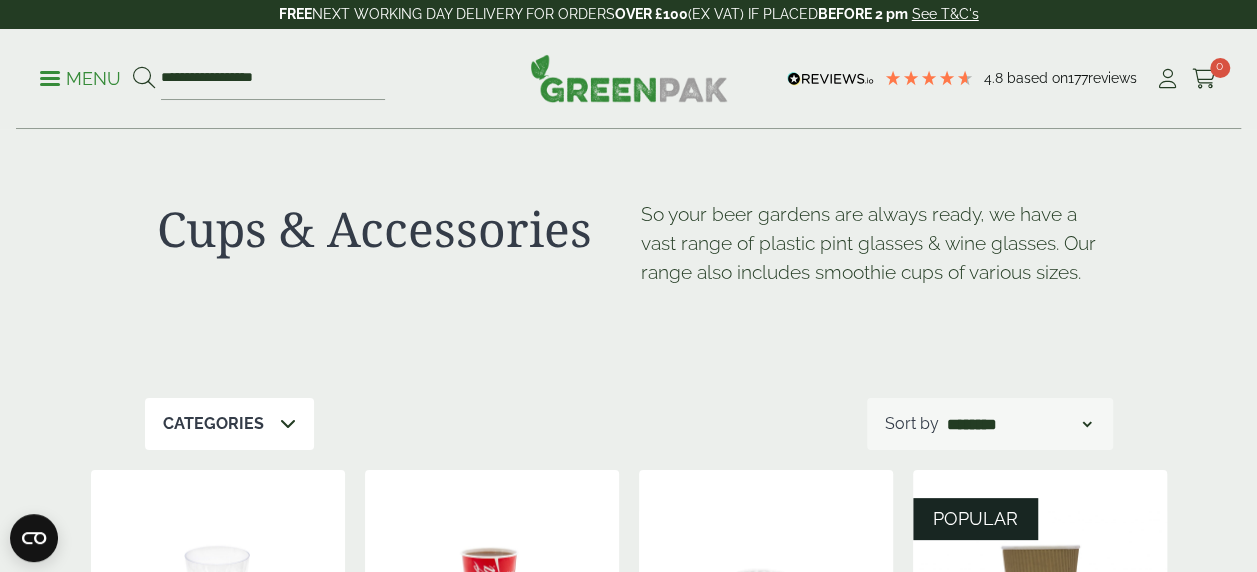 click on "**********" at bounding box center [990, 424] 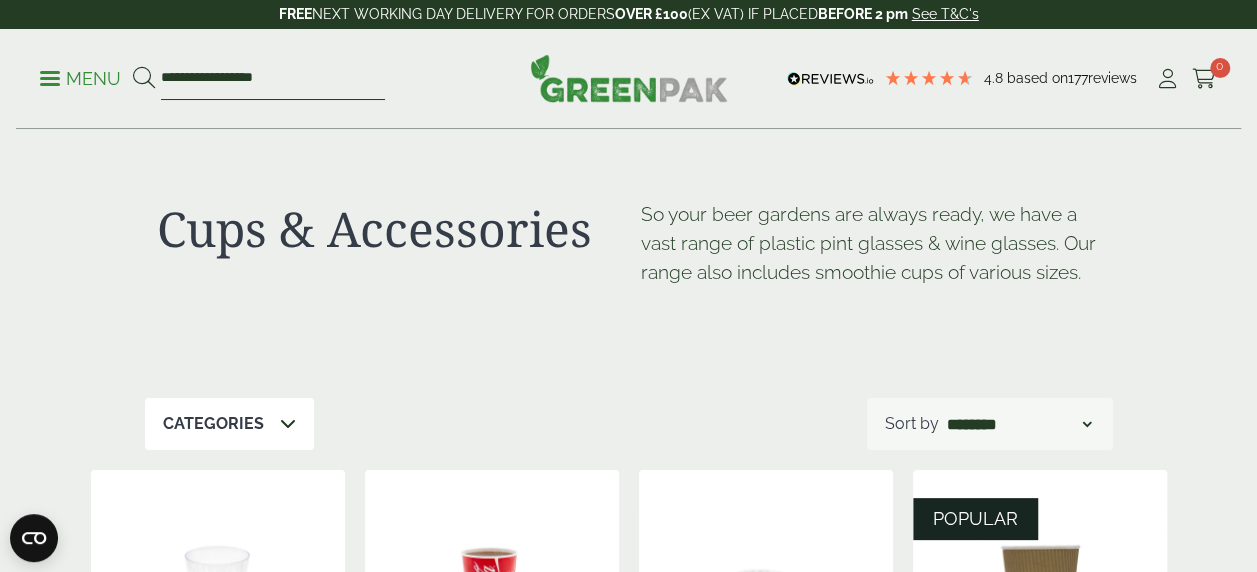 click on "**********" at bounding box center [273, 79] 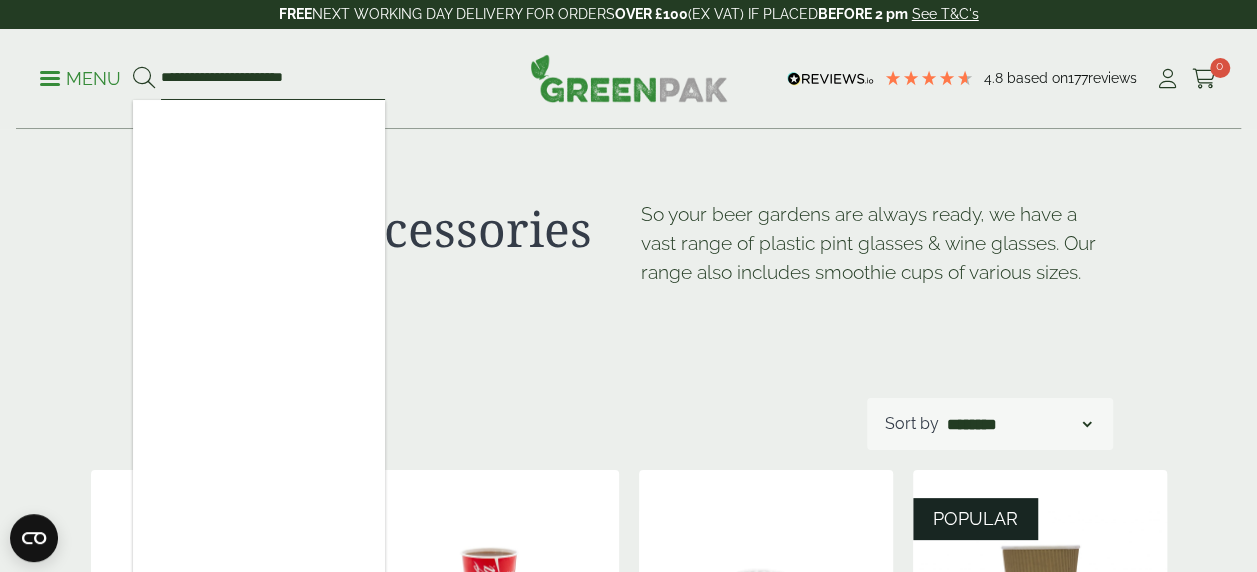 type on "**********" 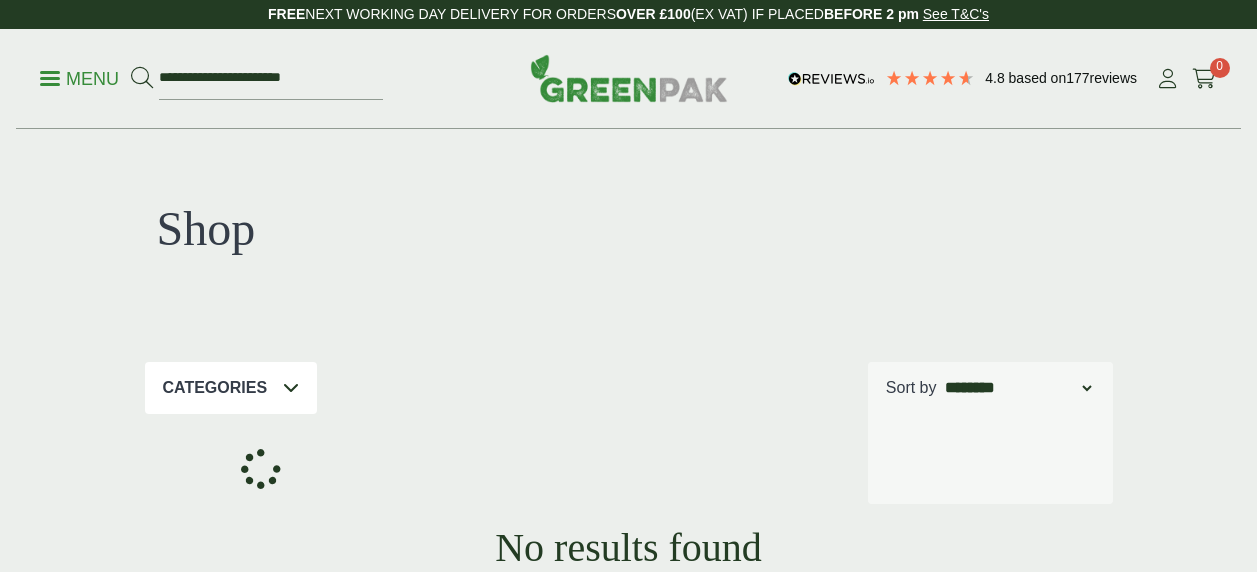 scroll, scrollTop: 0, scrollLeft: 0, axis: both 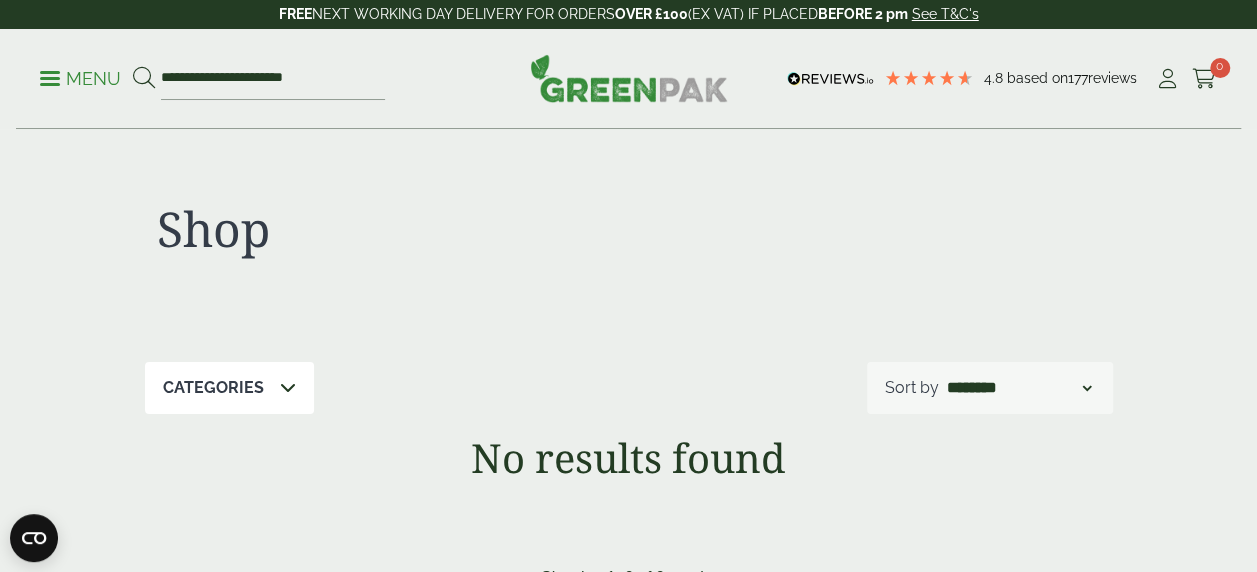 click on "Categories" at bounding box center [213, 388] 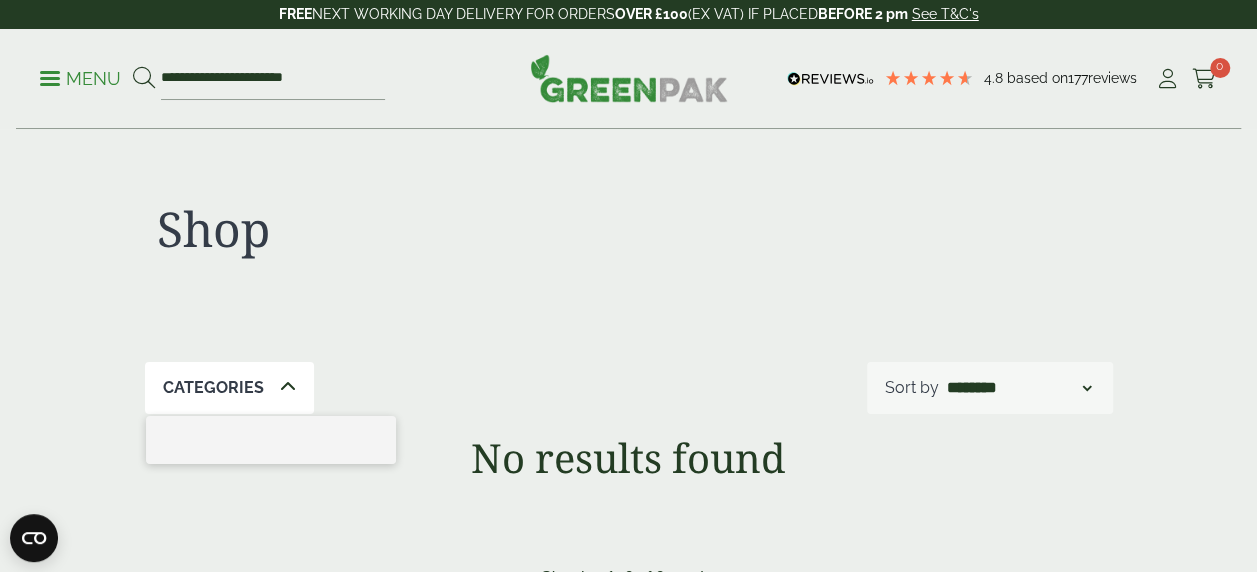 click on "Categories" at bounding box center [229, 388] 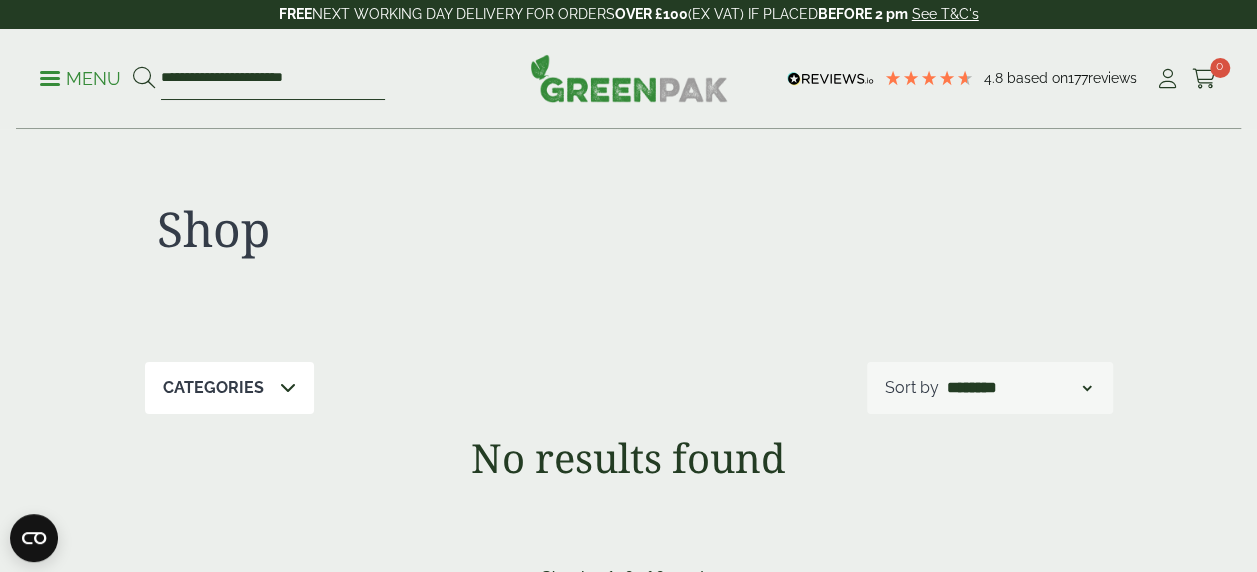 drag, startPoint x: 196, startPoint y: 78, endPoint x: 95, endPoint y: 96, distance: 102.59142 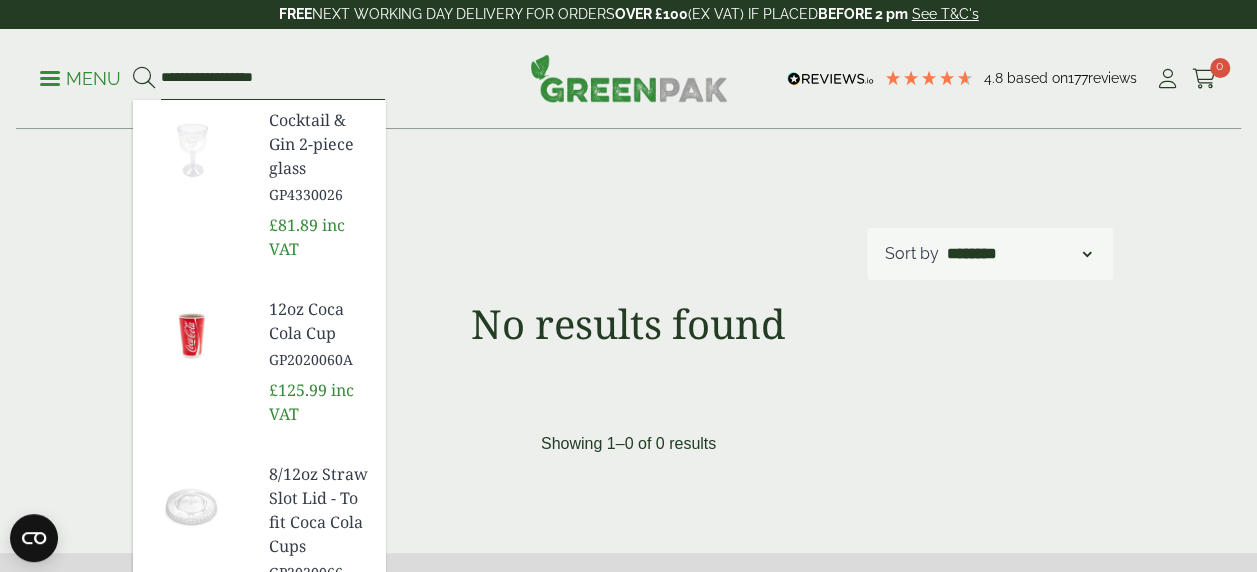scroll, scrollTop: 100, scrollLeft: 0, axis: vertical 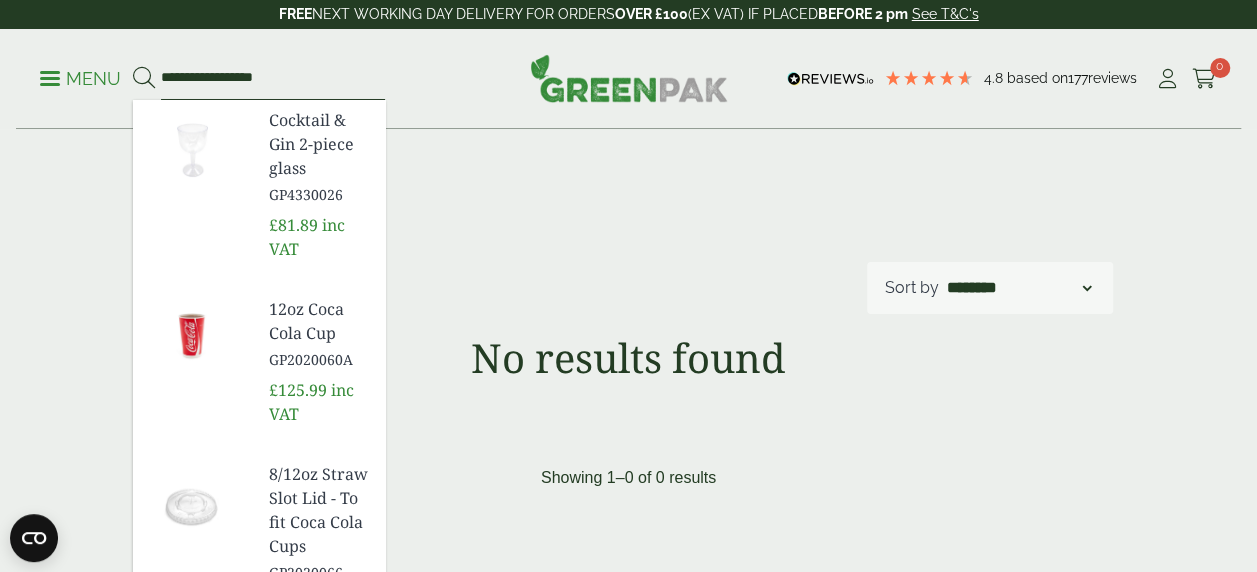 type on "**********" 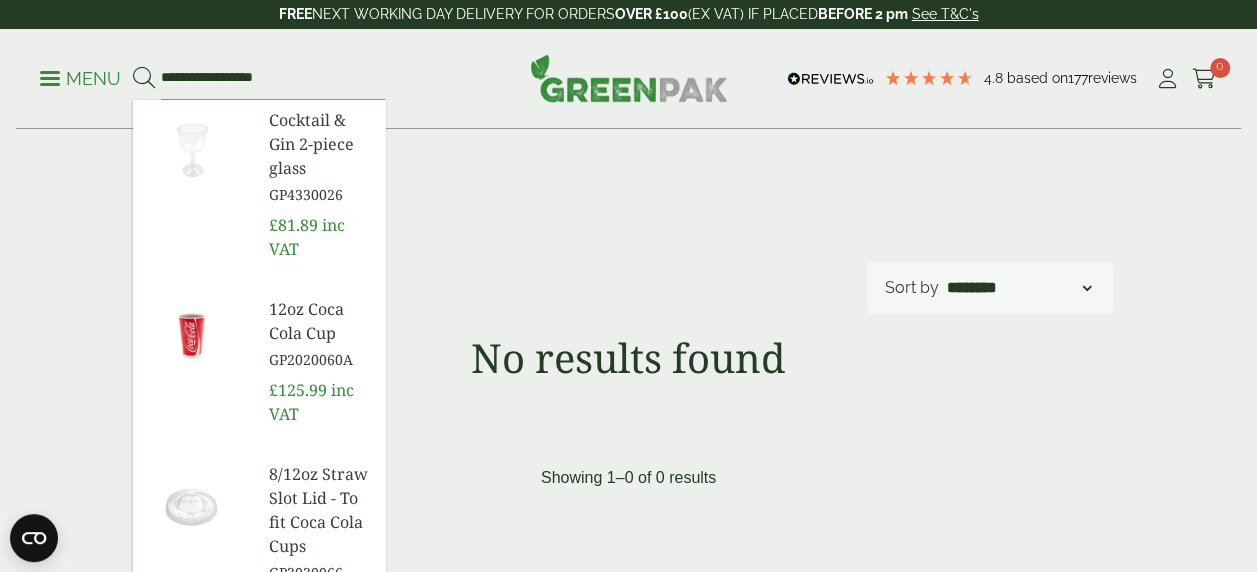 click on "**********" at bounding box center (629, 288) 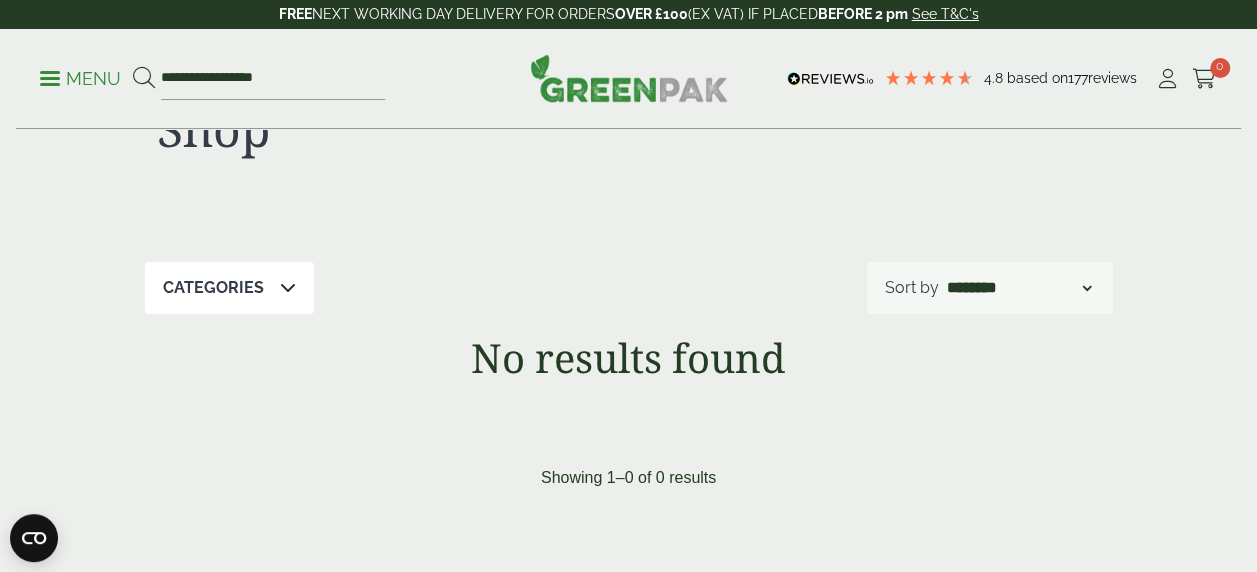 click on "Categories" at bounding box center (229, 288) 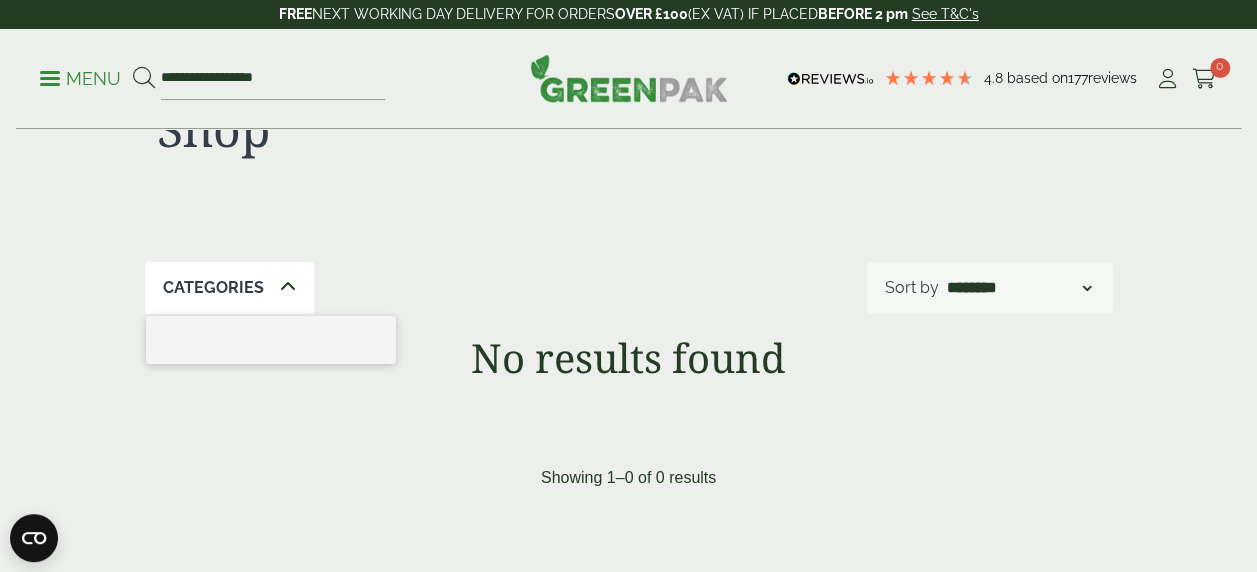 click at bounding box center [288, 288] 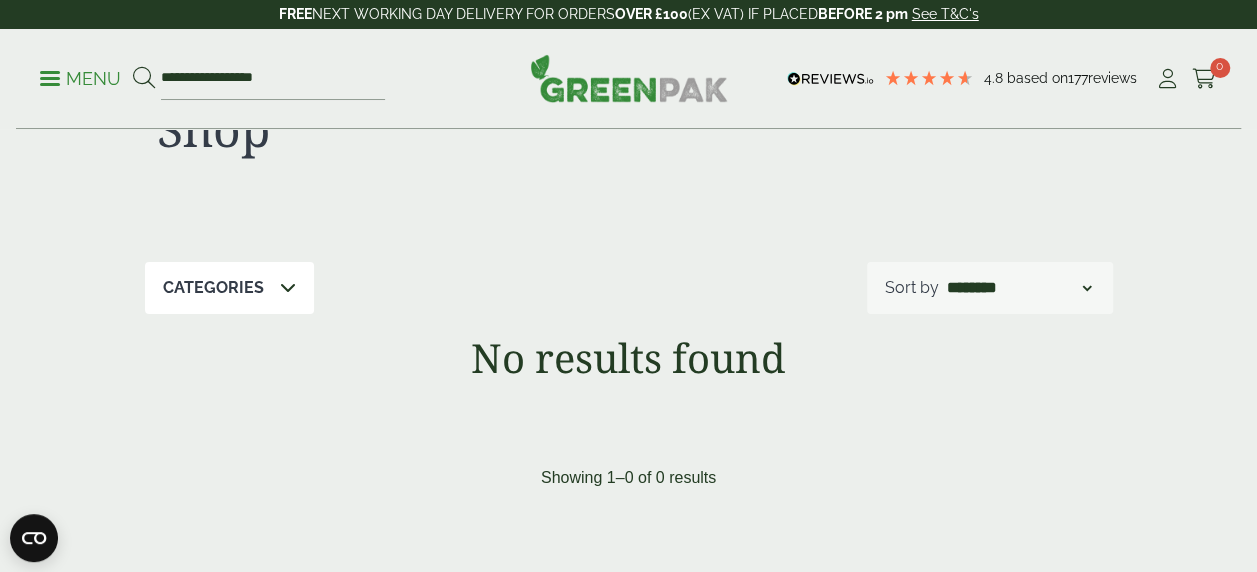 click at bounding box center (144, 78) 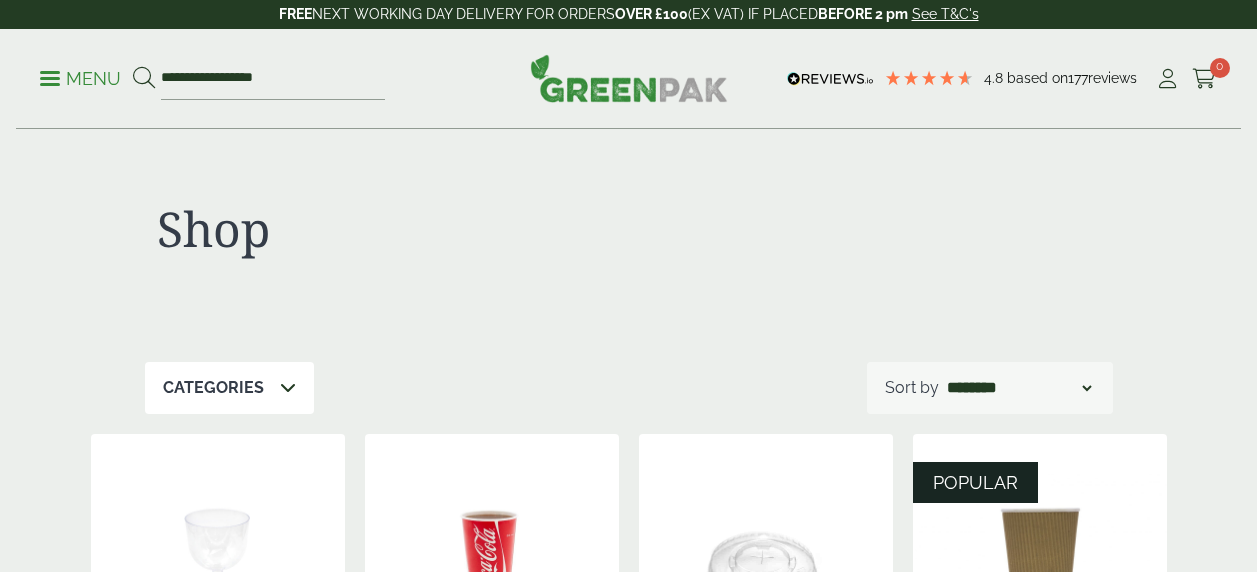 scroll, scrollTop: 0, scrollLeft: 0, axis: both 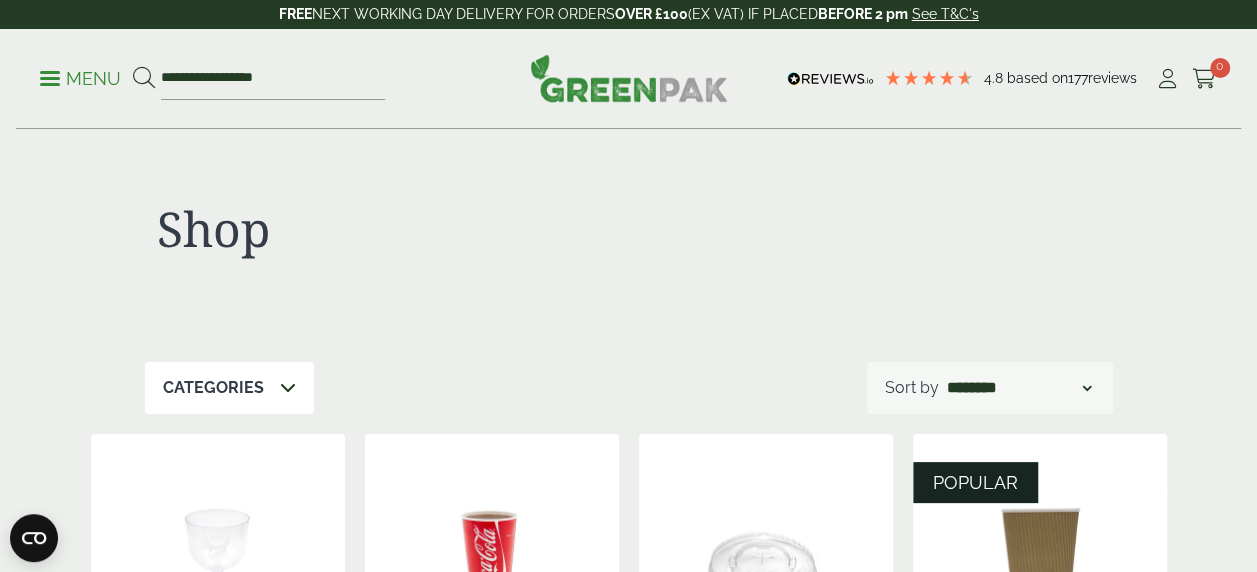 click at bounding box center [288, 387] 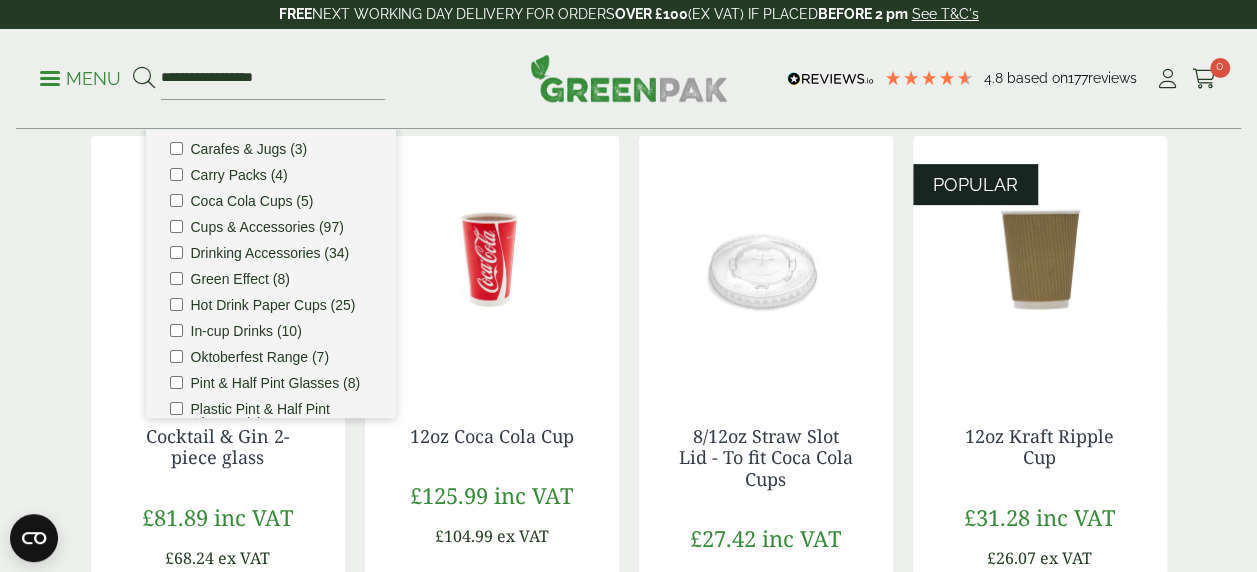 scroll, scrollTop: 300, scrollLeft: 0, axis: vertical 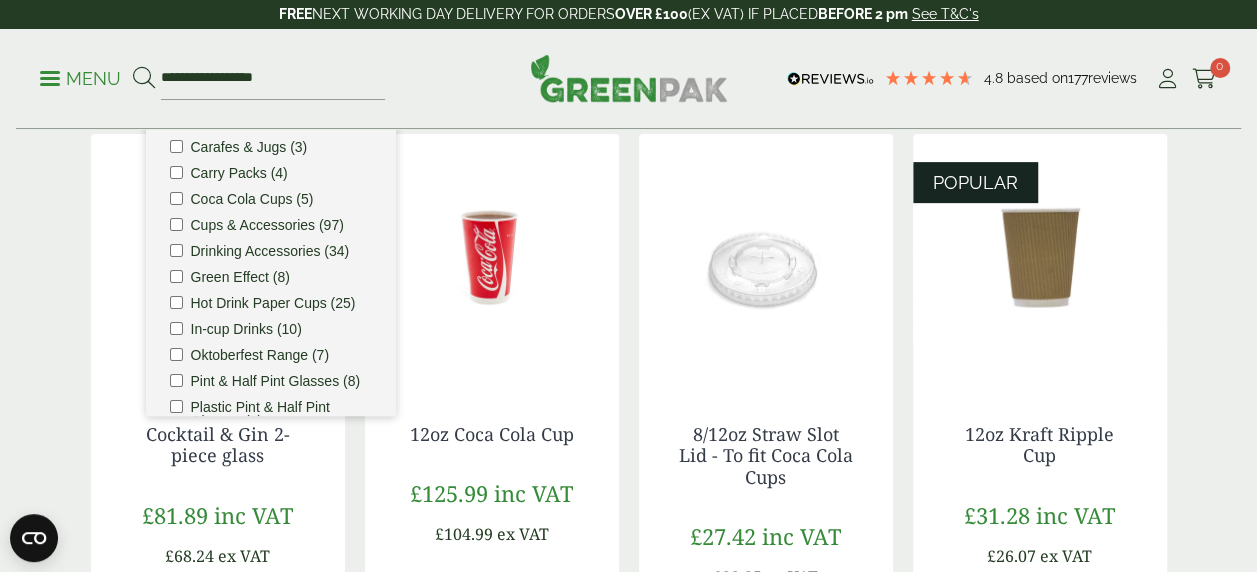 click on "Hot Drink Paper Cups (25)" at bounding box center (271, 303) 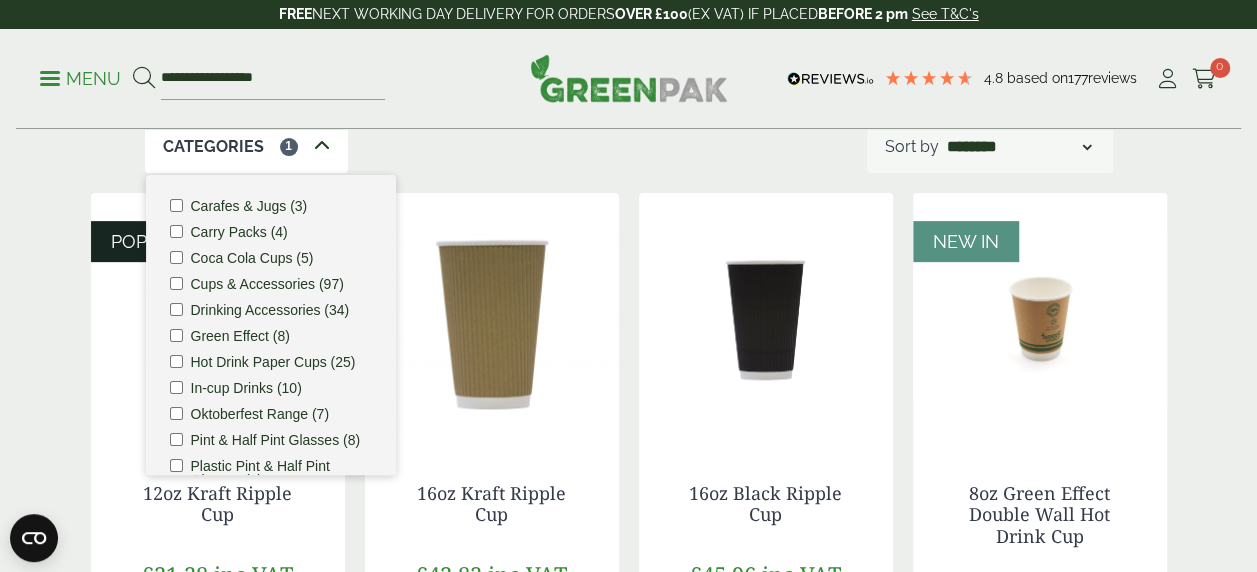 scroll, scrollTop: 200, scrollLeft: 0, axis: vertical 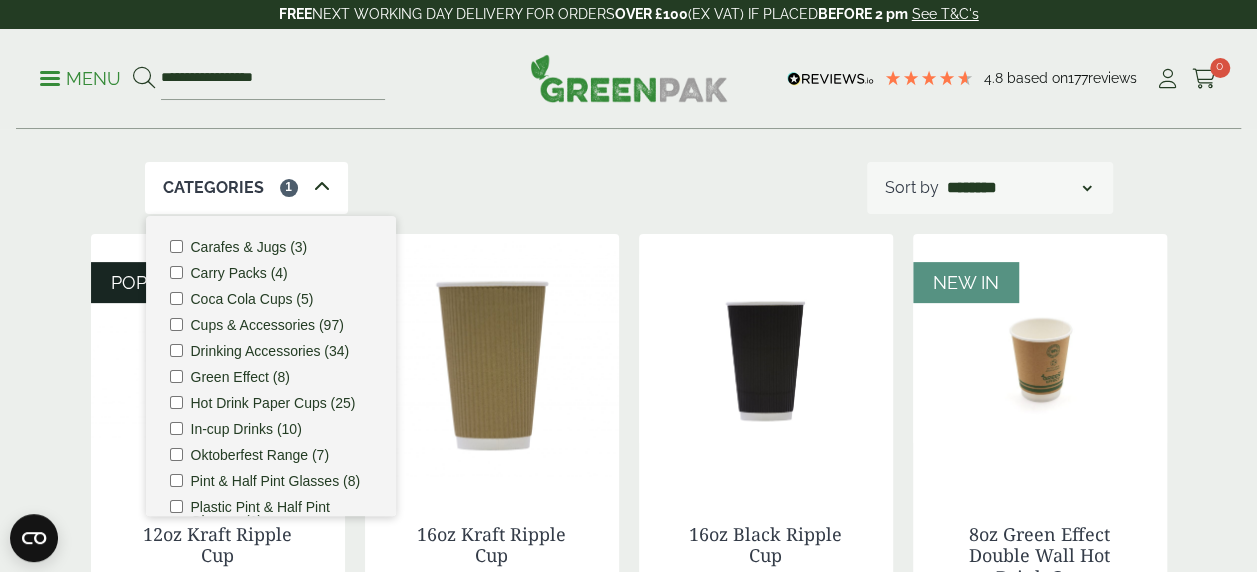 click on "Categories 1
Carafes & Jugs (3)
Carry Packs (4)
Coca Cola Cups (5)
Cups & Accessories (97)
Drinking Accessories (34)" at bounding box center (629, 188) 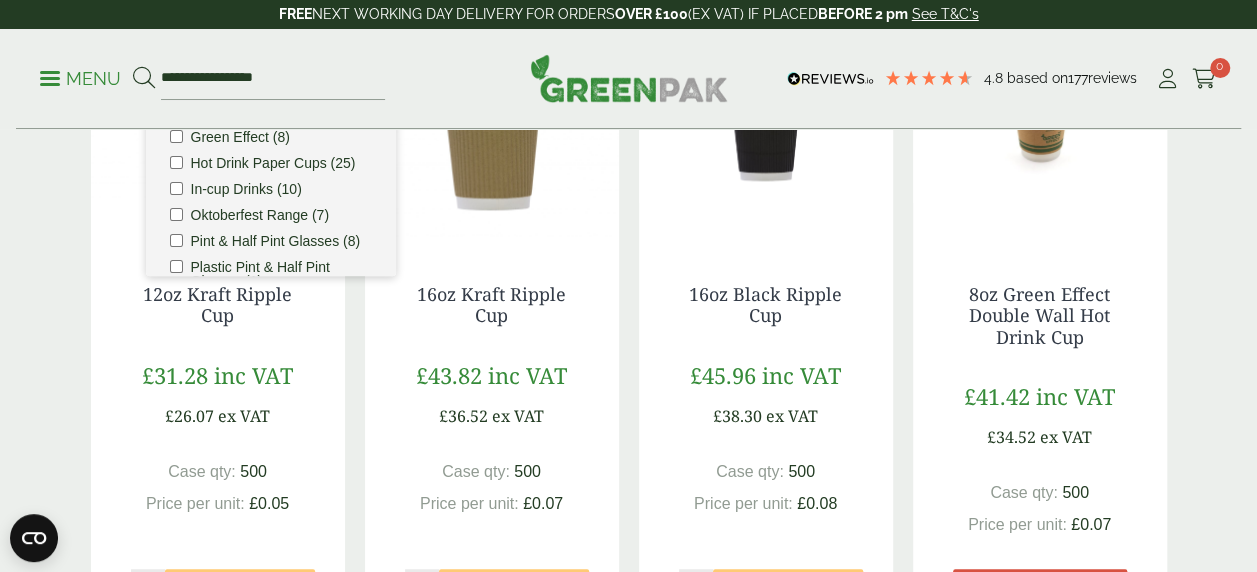 scroll, scrollTop: 480, scrollLeft: 0, axis: vertical 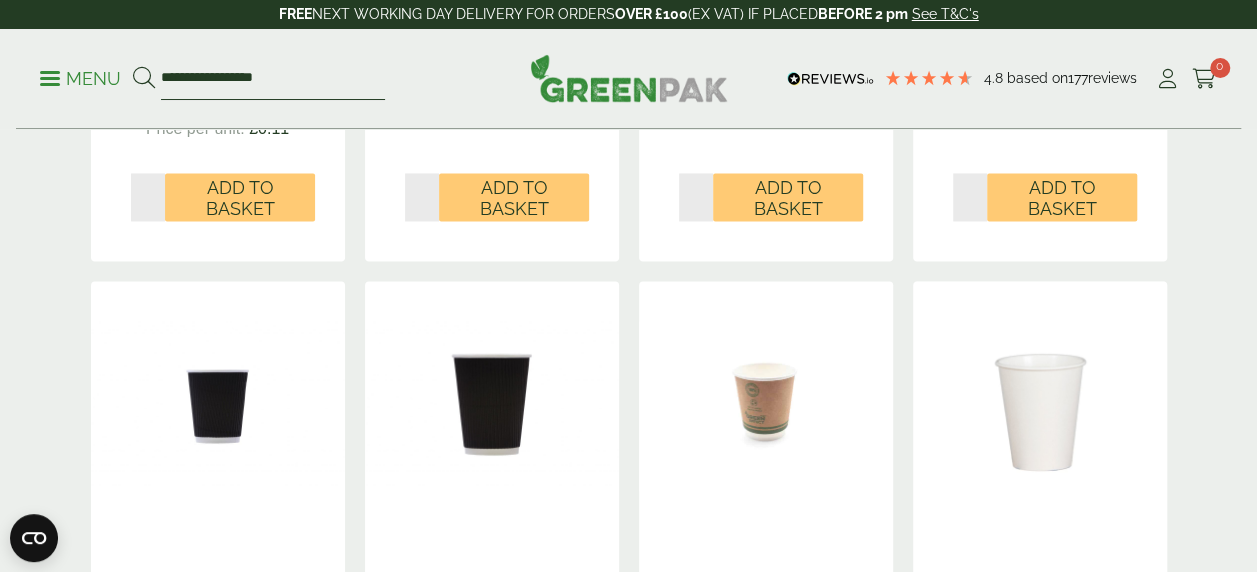 click on "**********" at bounding box center (273, 79) 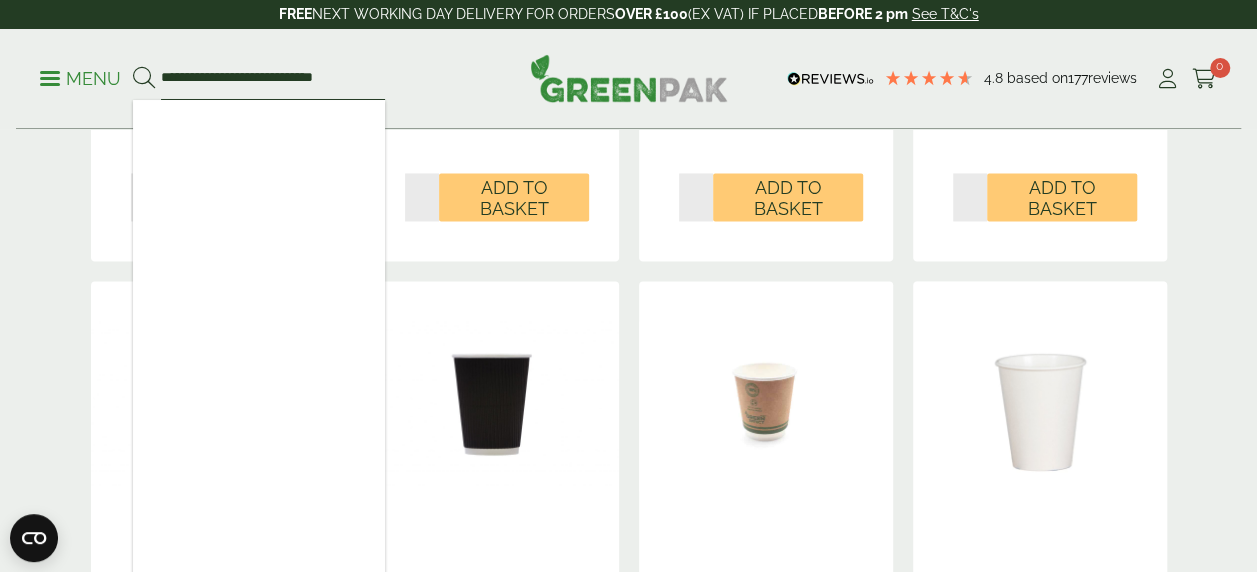 type on "**********" 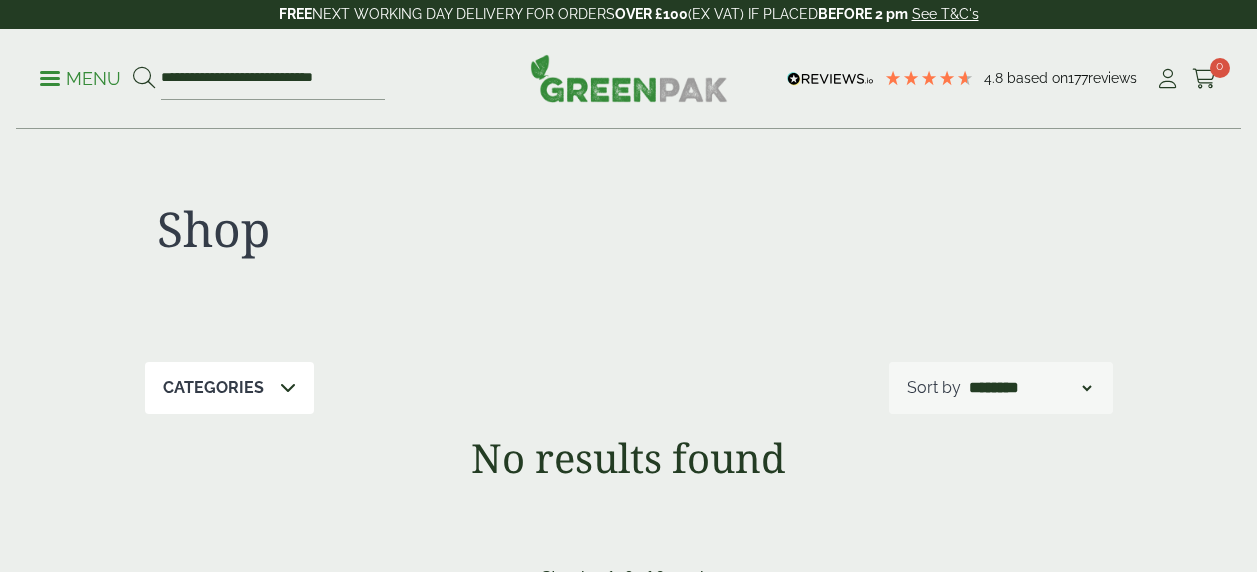 scroll, scrollTop: 0, scrollLeft: 0, axis: both 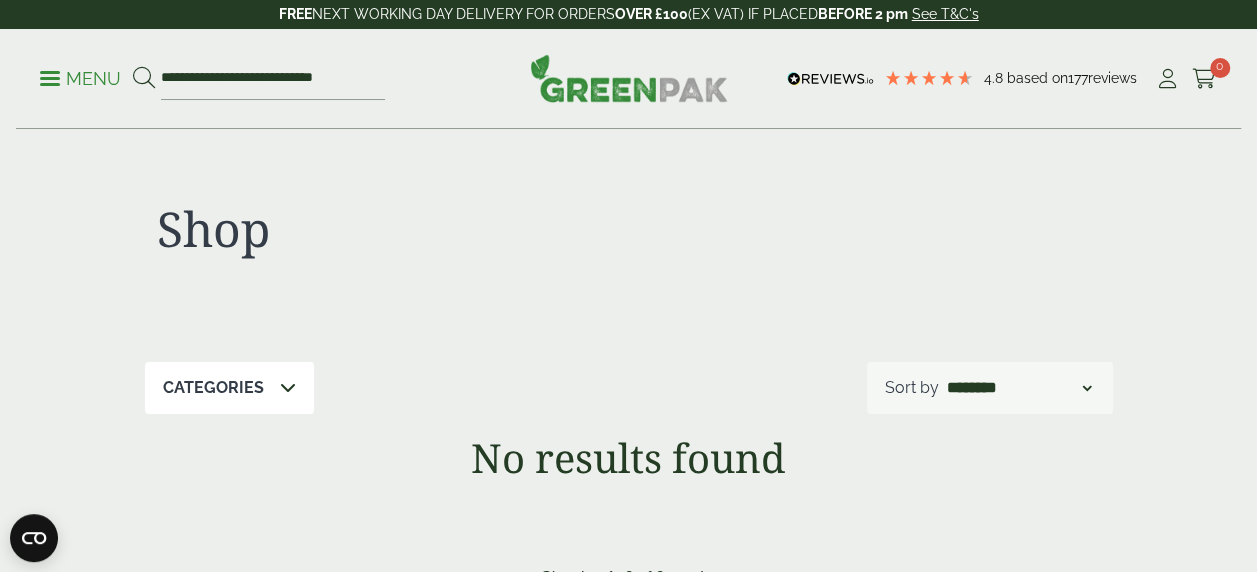 click on "Menu" at bounding box center (80, 79) 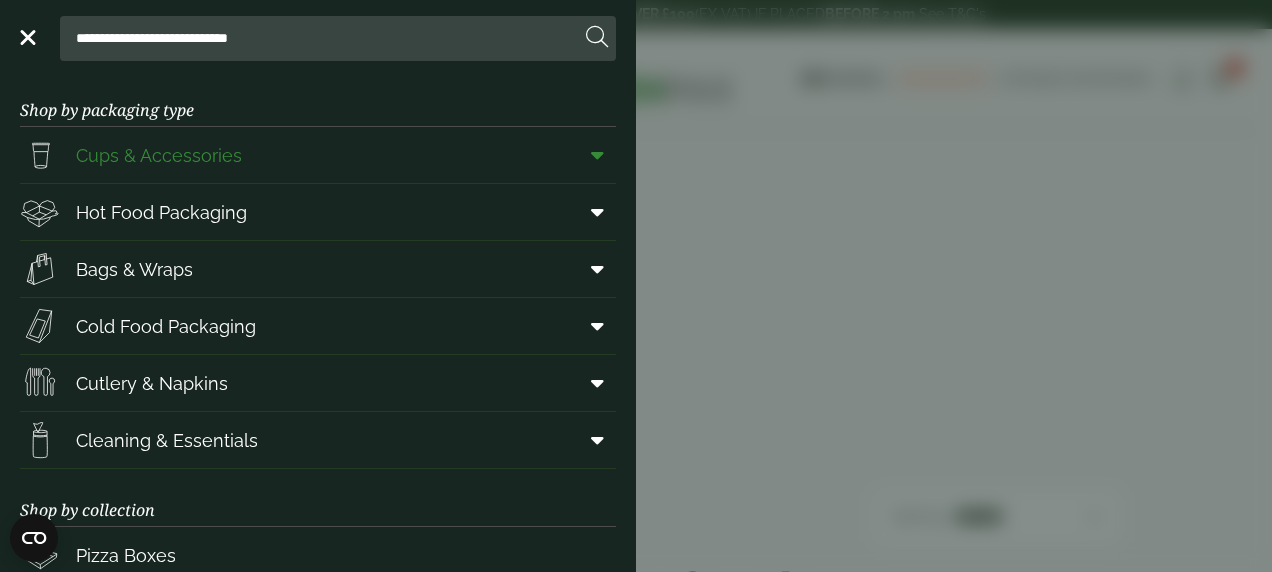 click at bounding box center (593, 155) 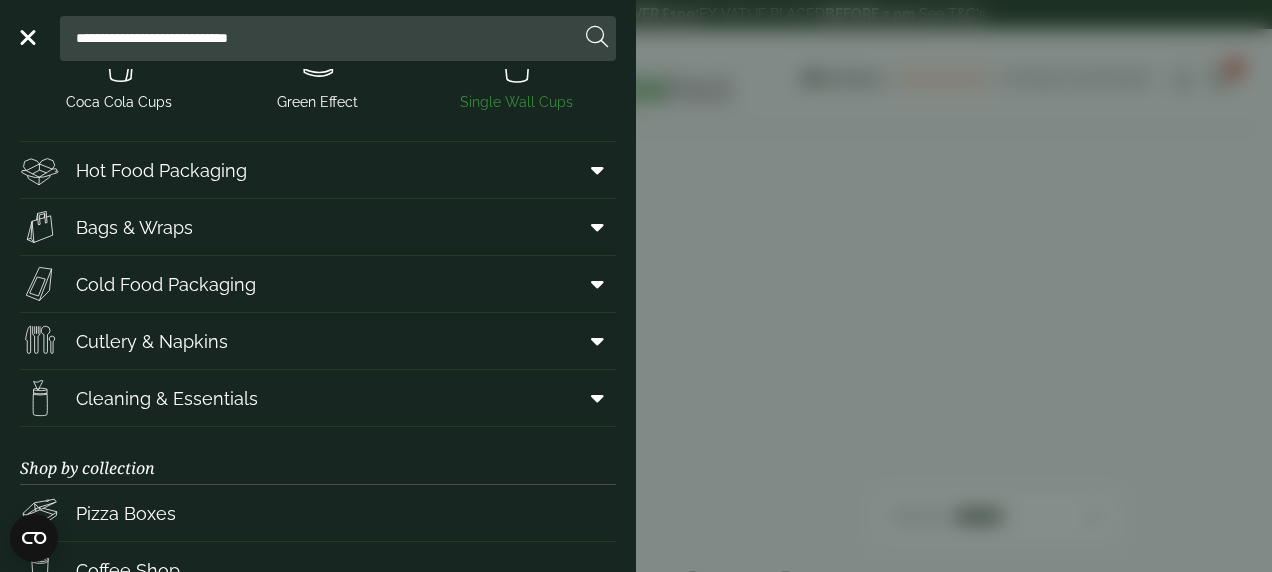 scroll, scrollTop: 600, scrollLeft: 0, axis: vertical 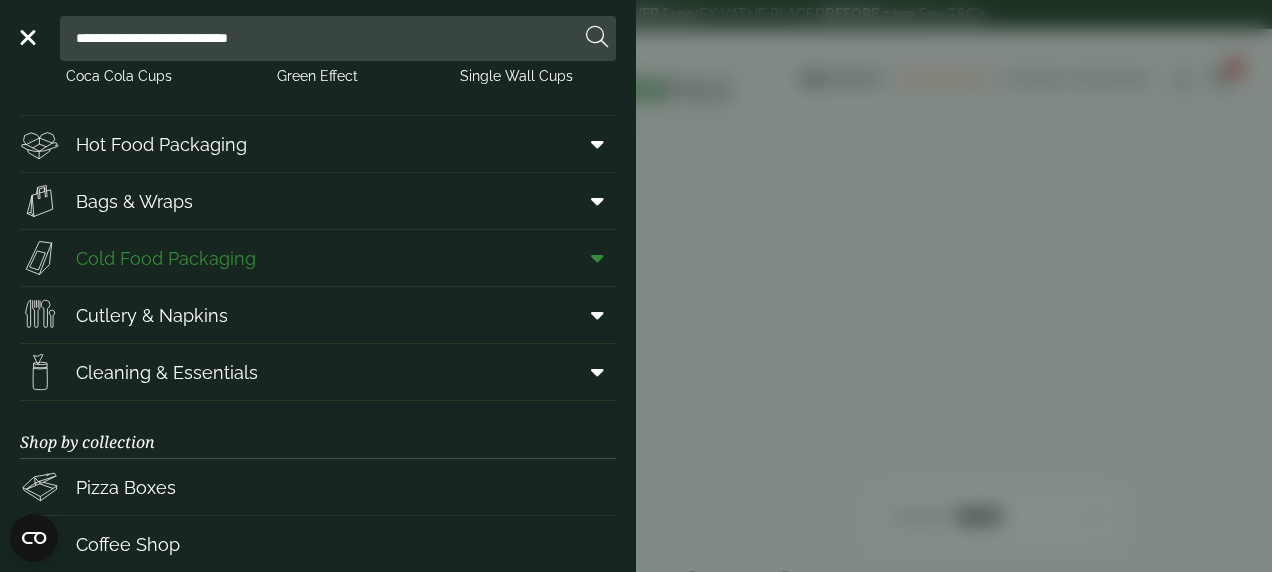 click at bounding box center (597, 258) 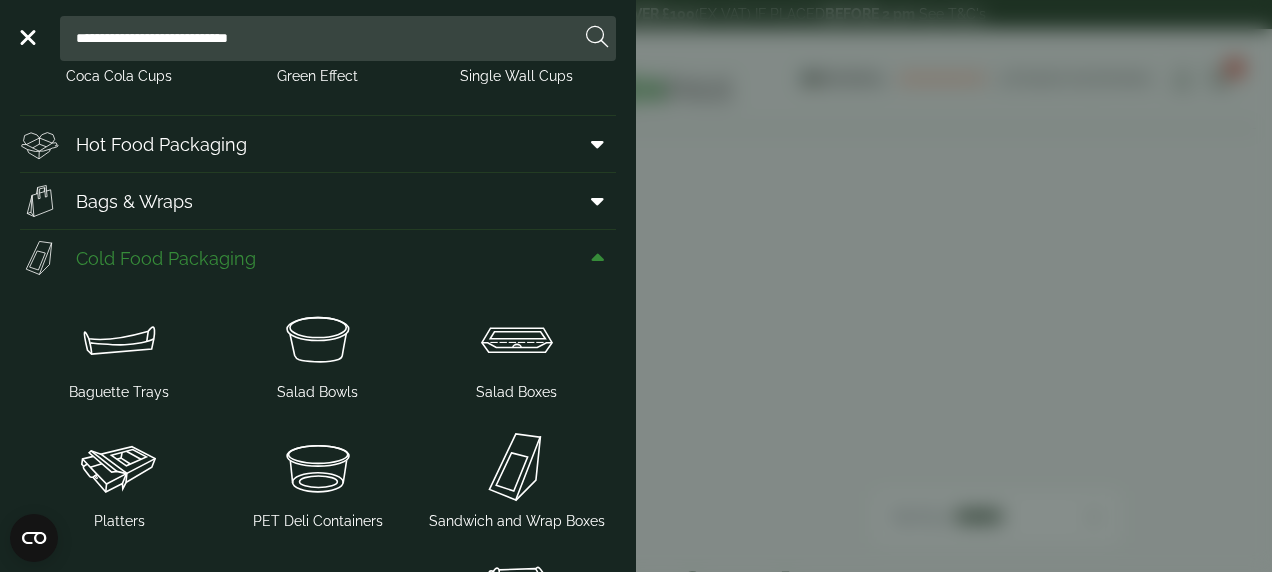 scroll, scrollTop: 800, scrollLeft: 0, axis: vertical 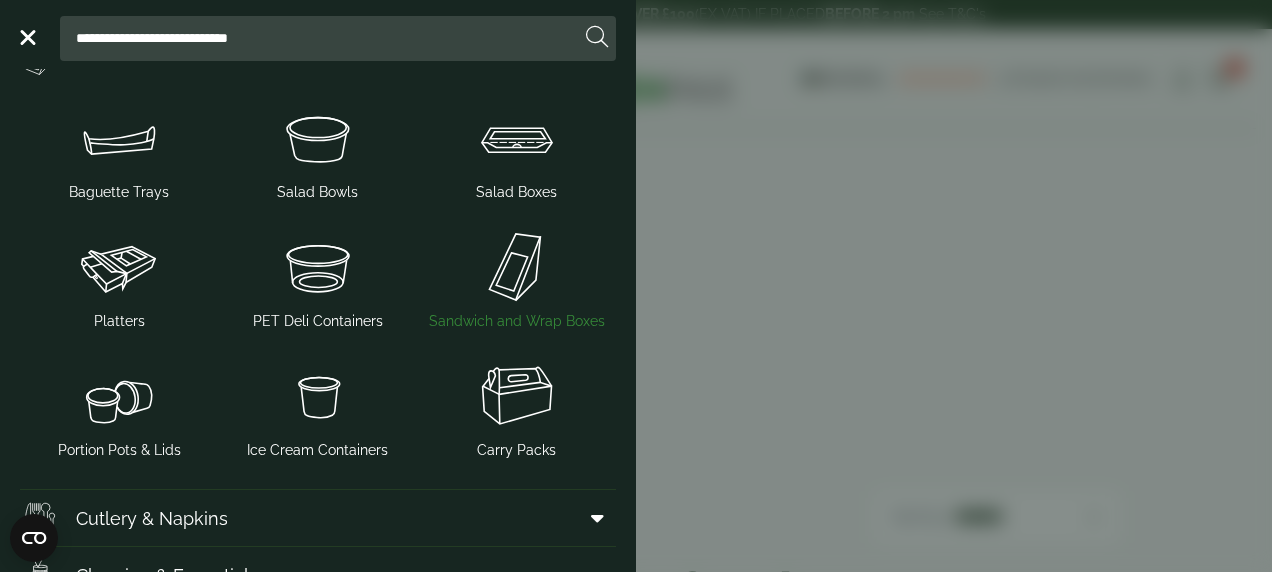 click at bounding box center (516, 267) 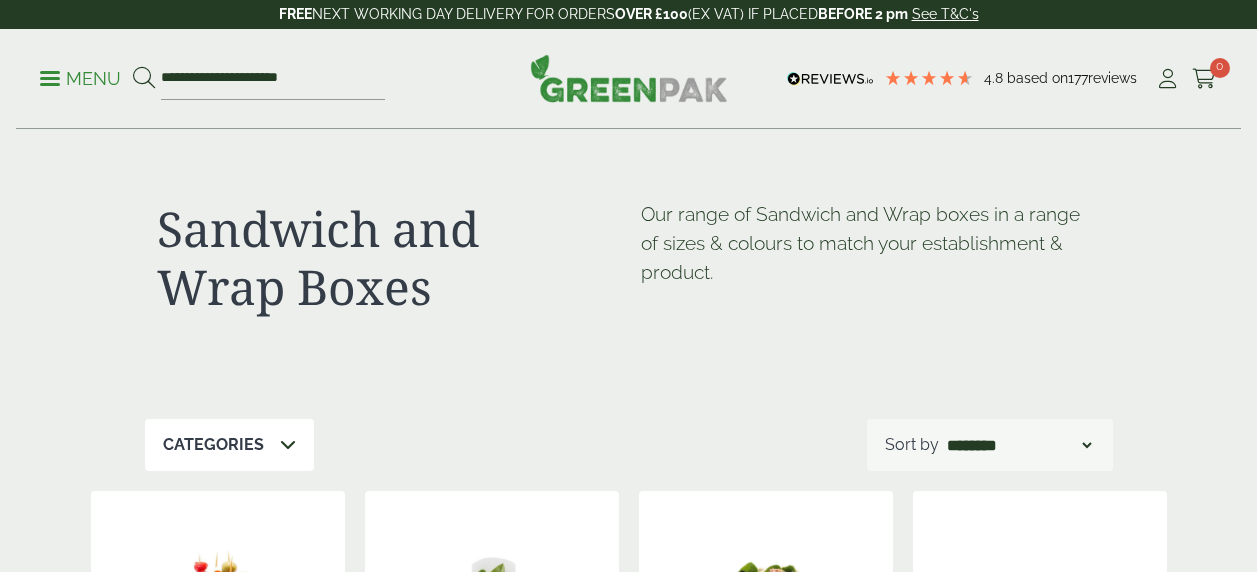 scroll, scrollTop: 0, scrollLeft: 0, axis: both 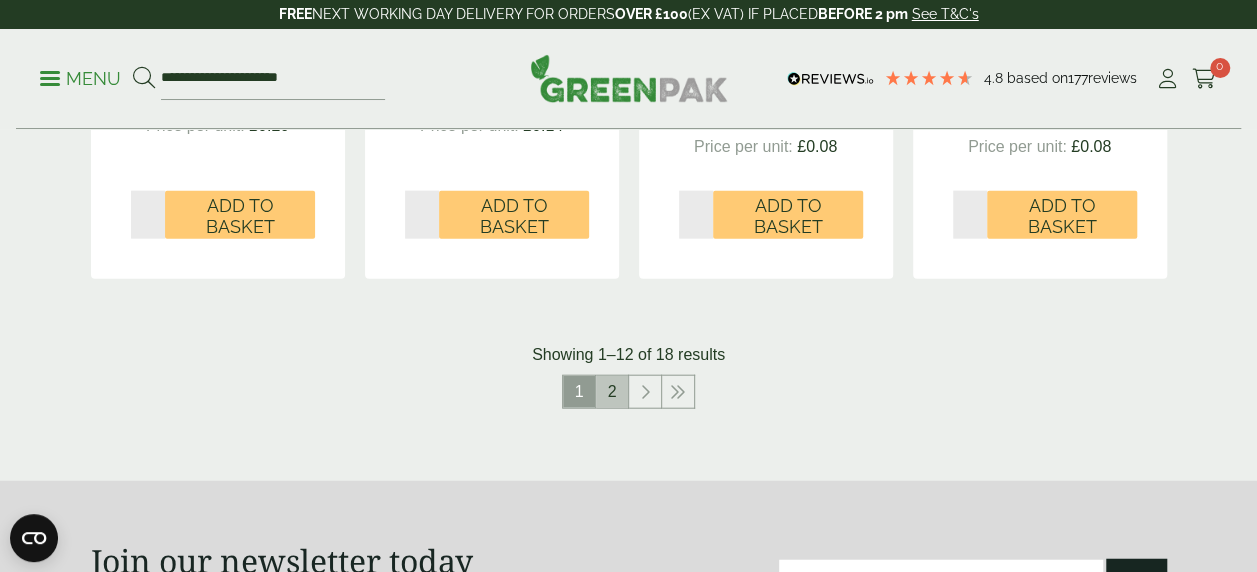 click on "2" at bounding box center [612, 392] 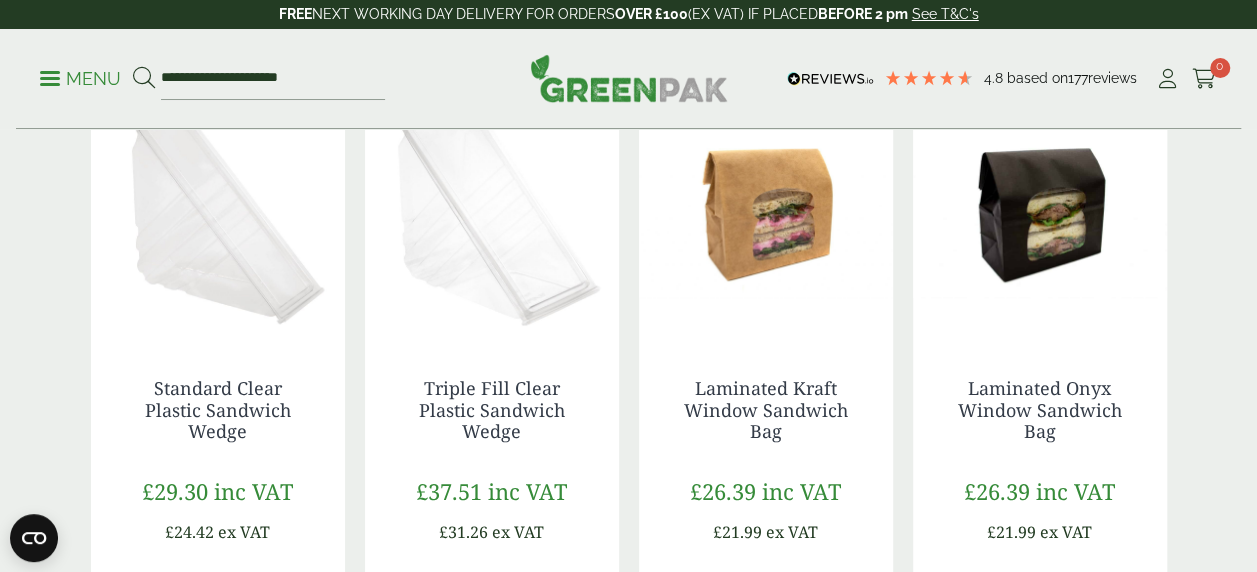 scroll, scrollTop: 200, scrollLeft: 0, axis: vertical 